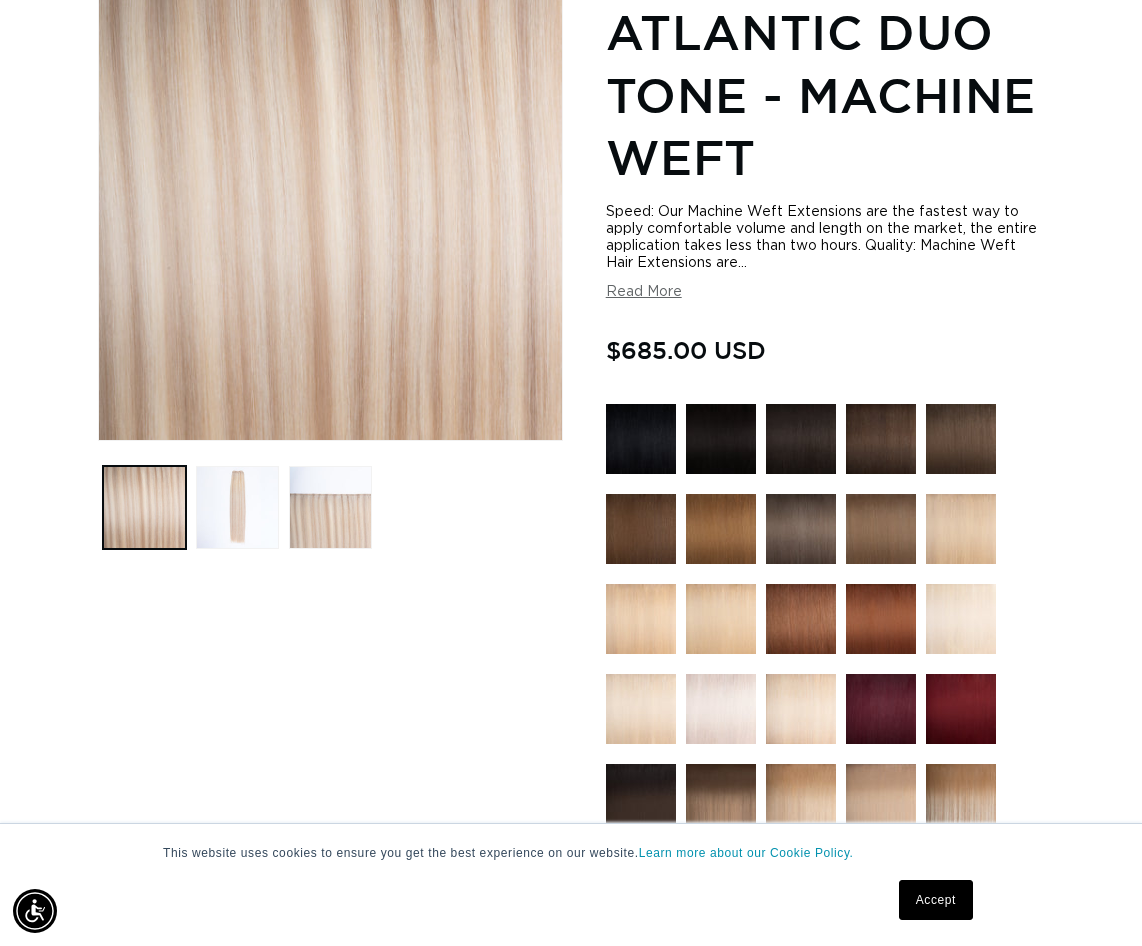 scroll, scrollTop: 299, scrollLeft: 0, axis: vertical 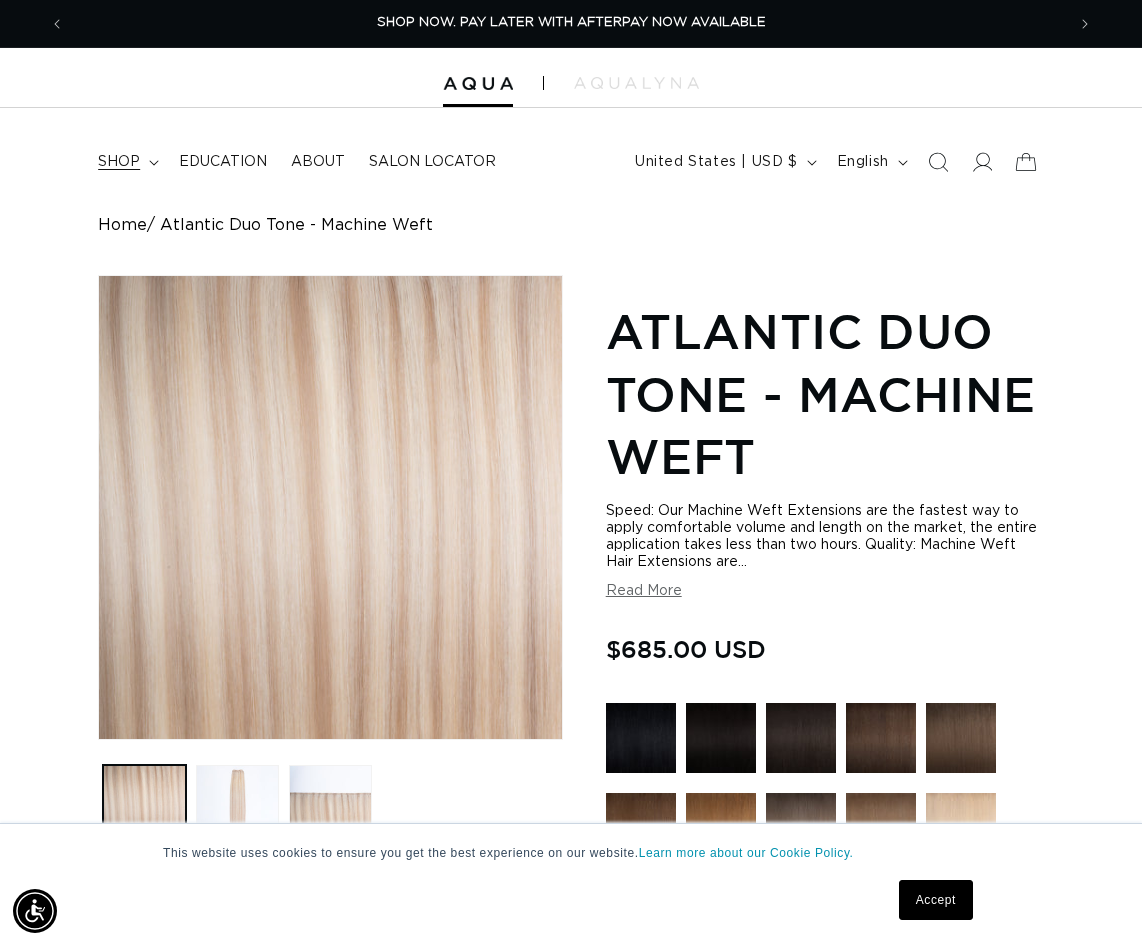 click on "shop" at bounding box center (119, 162) 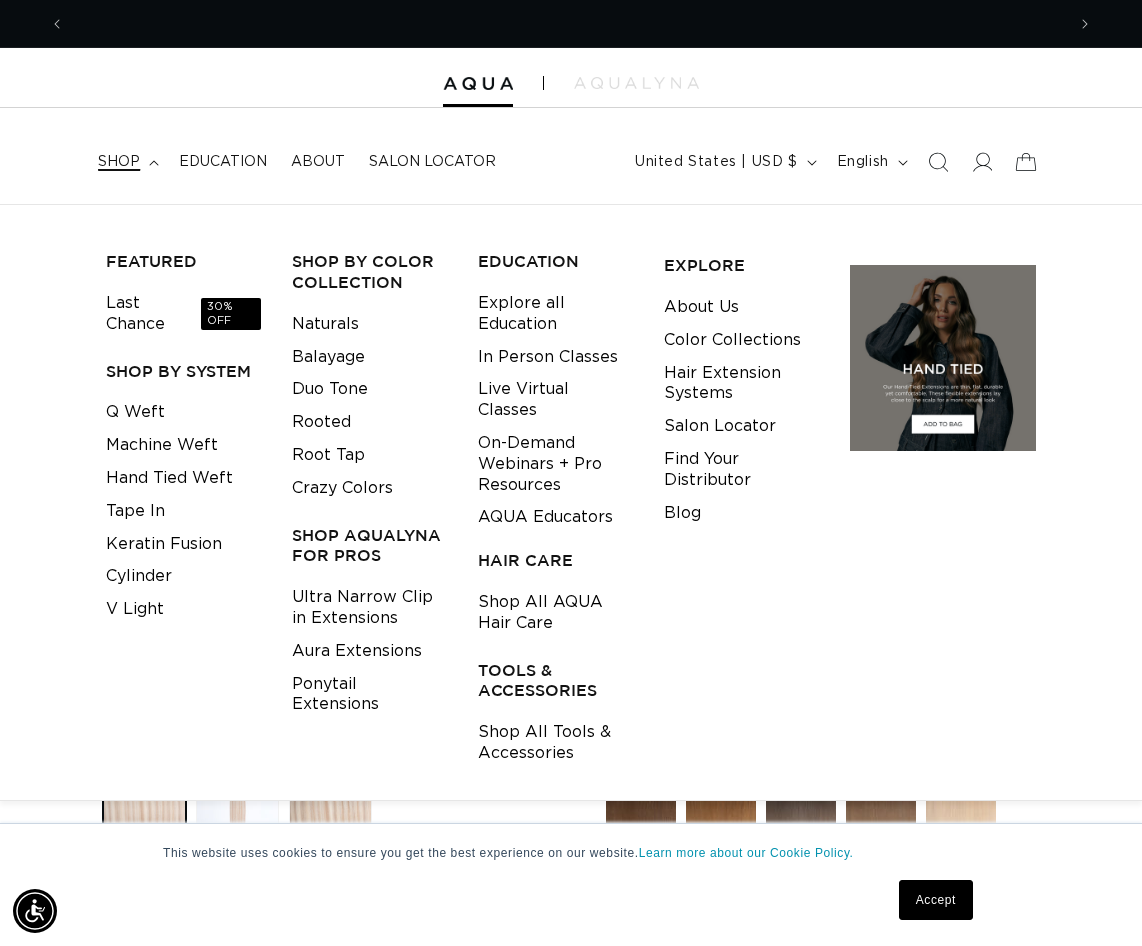 scroll, scrollTop: 0, scrollLeft: 2000, axis: horizontal 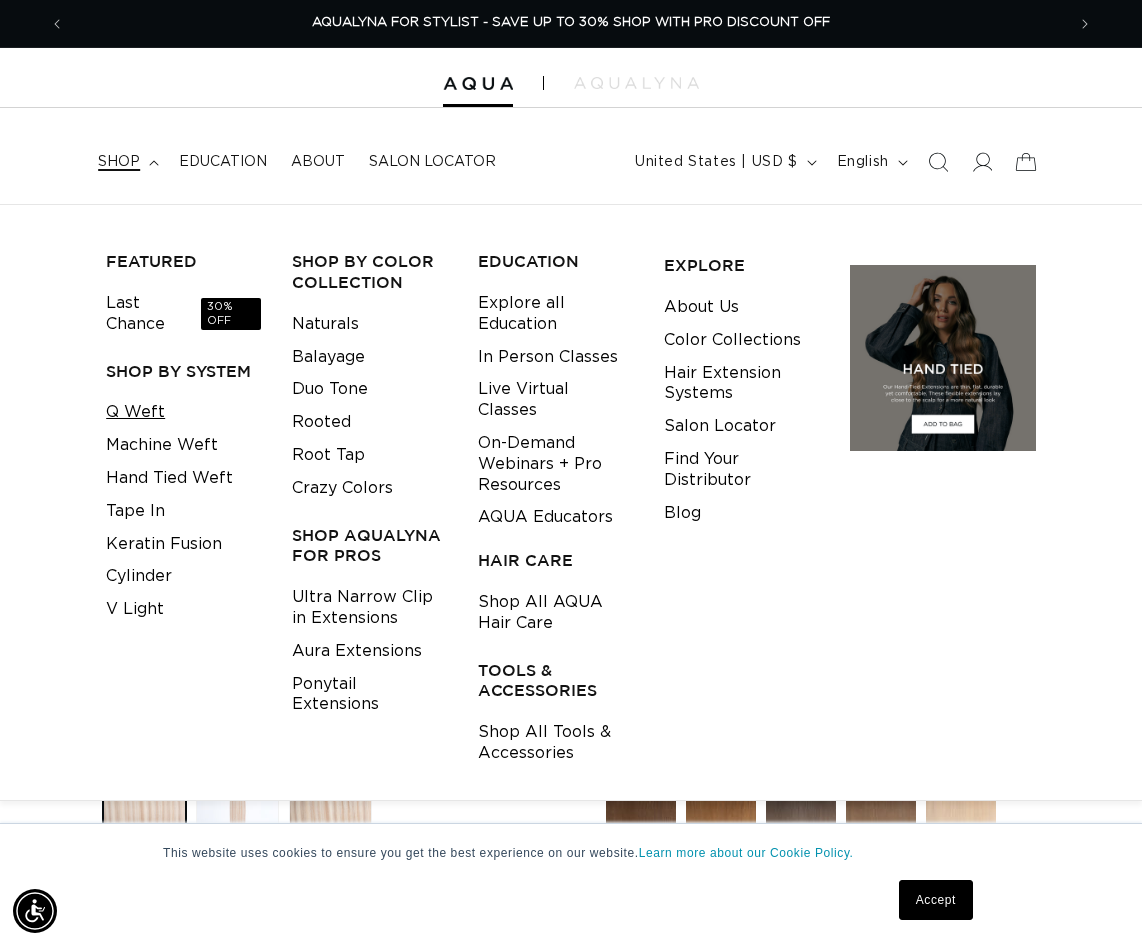 click on "Q Weft" at bounding box center [135, 412] 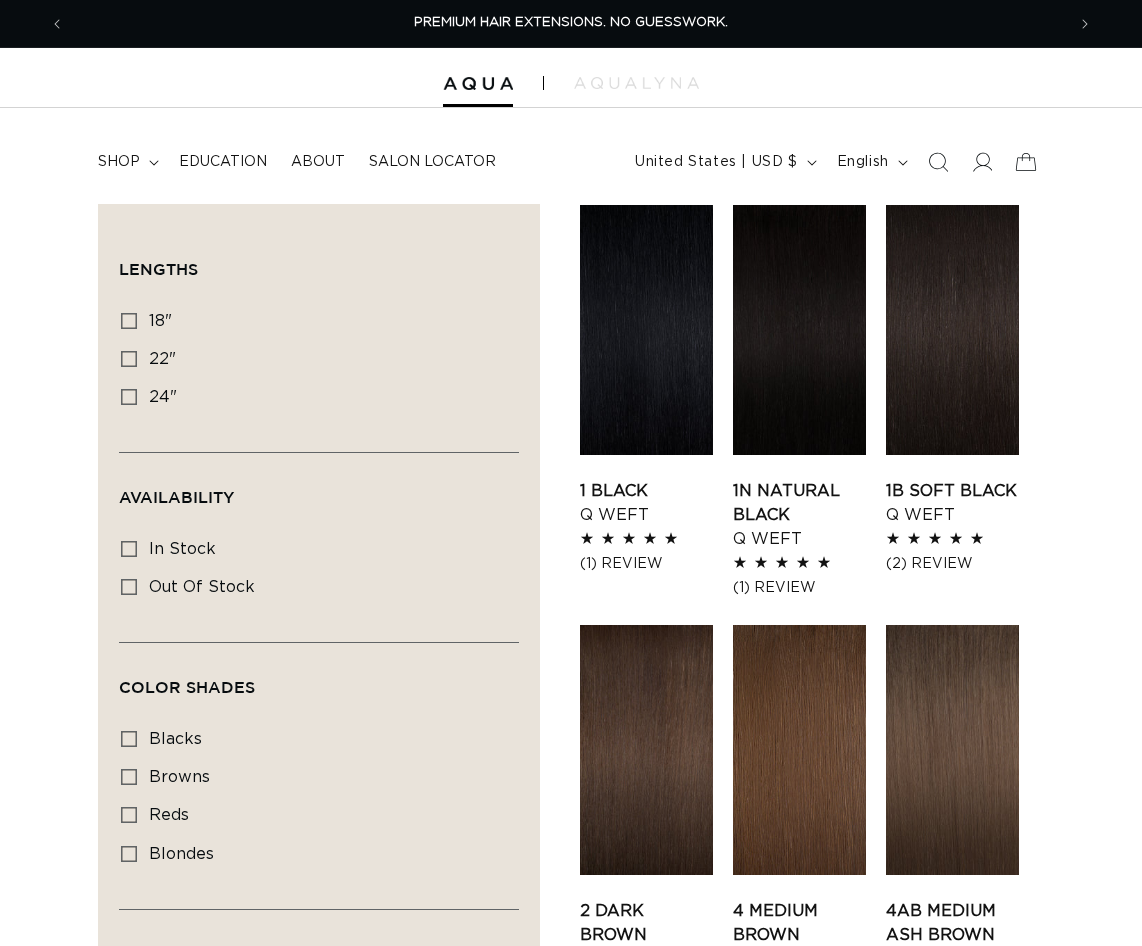 scroll, scrollTop: 0, scrollLeft: 0, axis: both 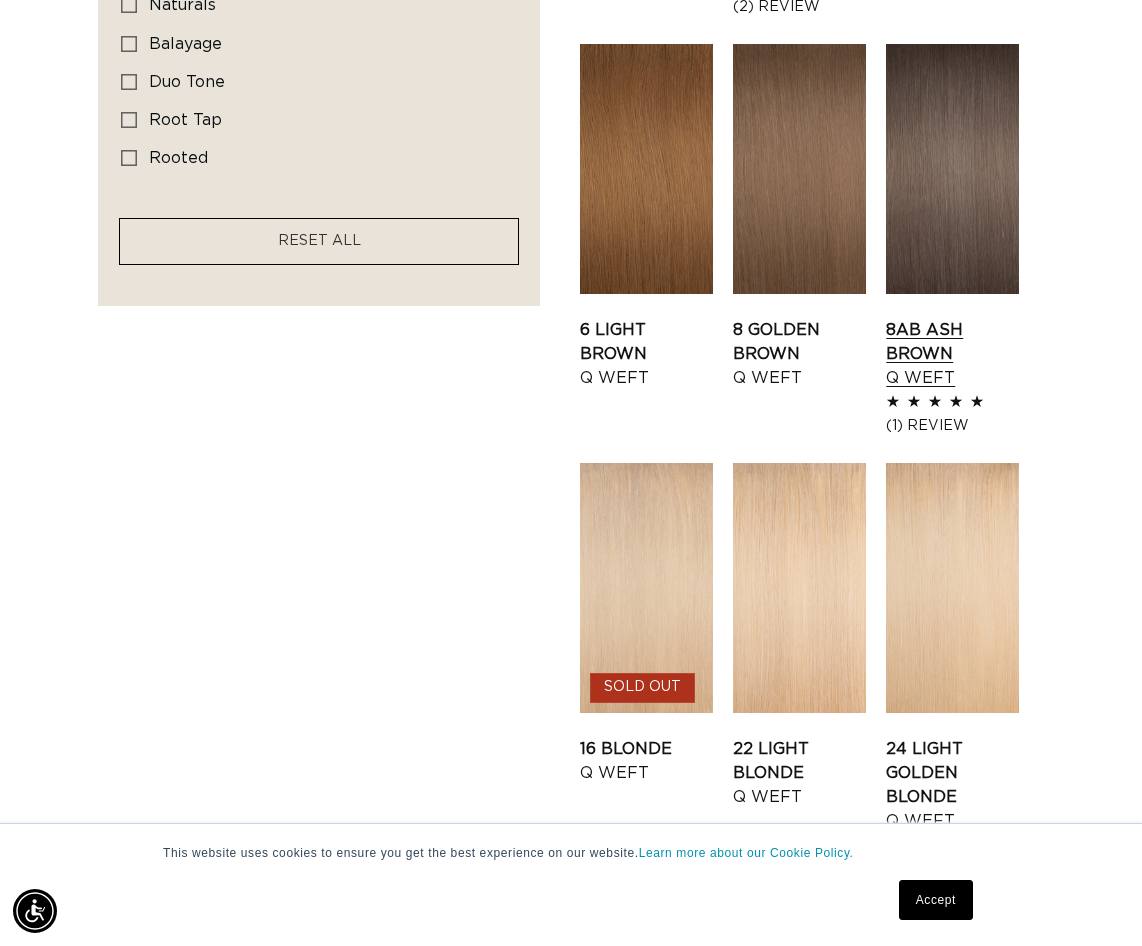 click on "8AB Ash Brown
Q Weft" at bounding box center [952, 354] 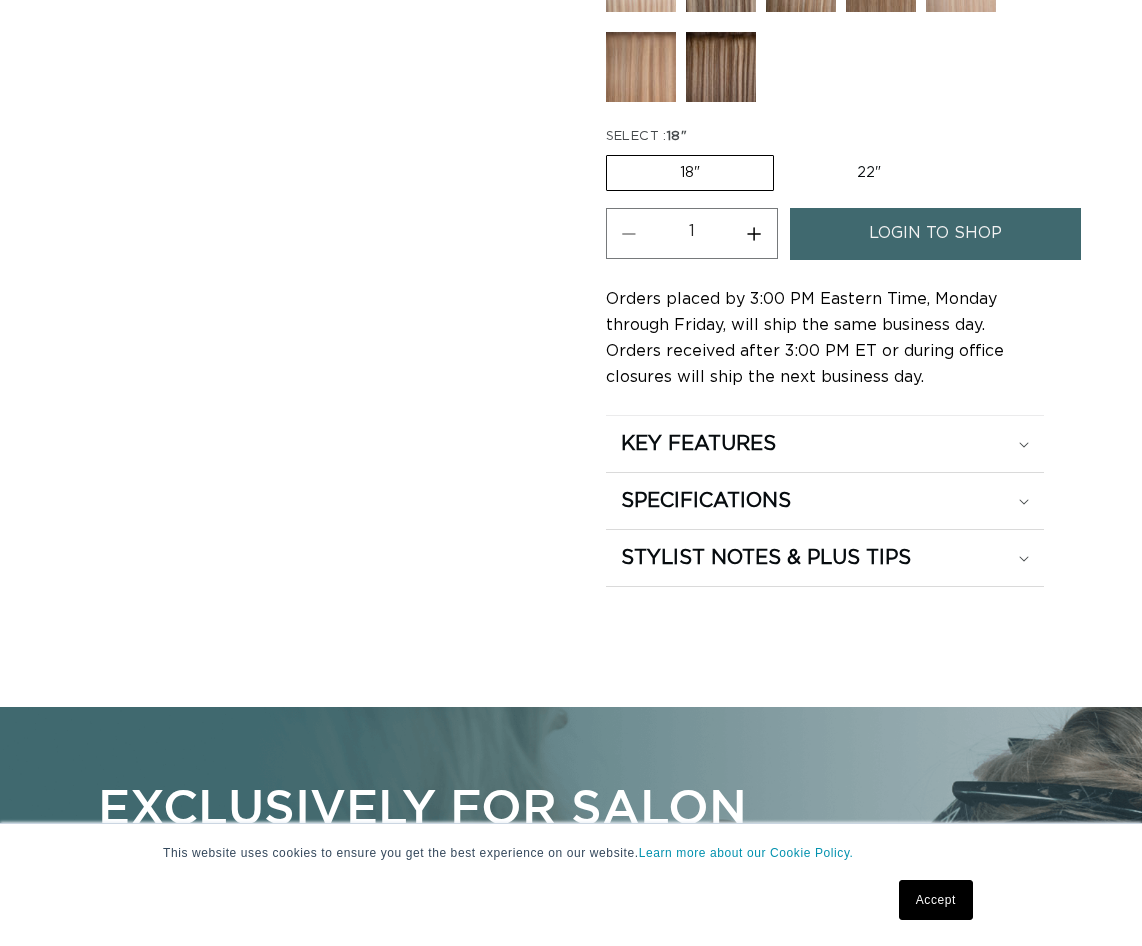 scroll, scrollTop: 1200, scrollLeft: 0, axis: vertical 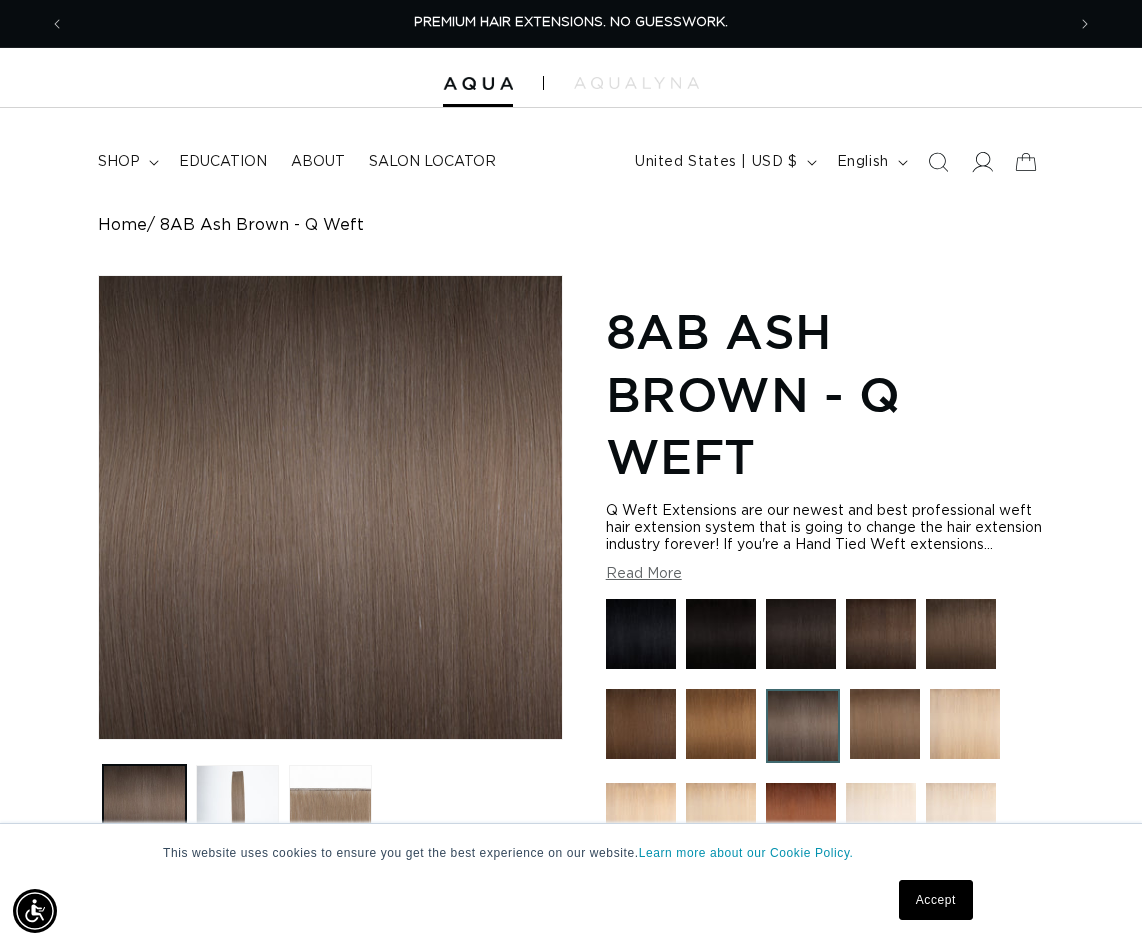 click 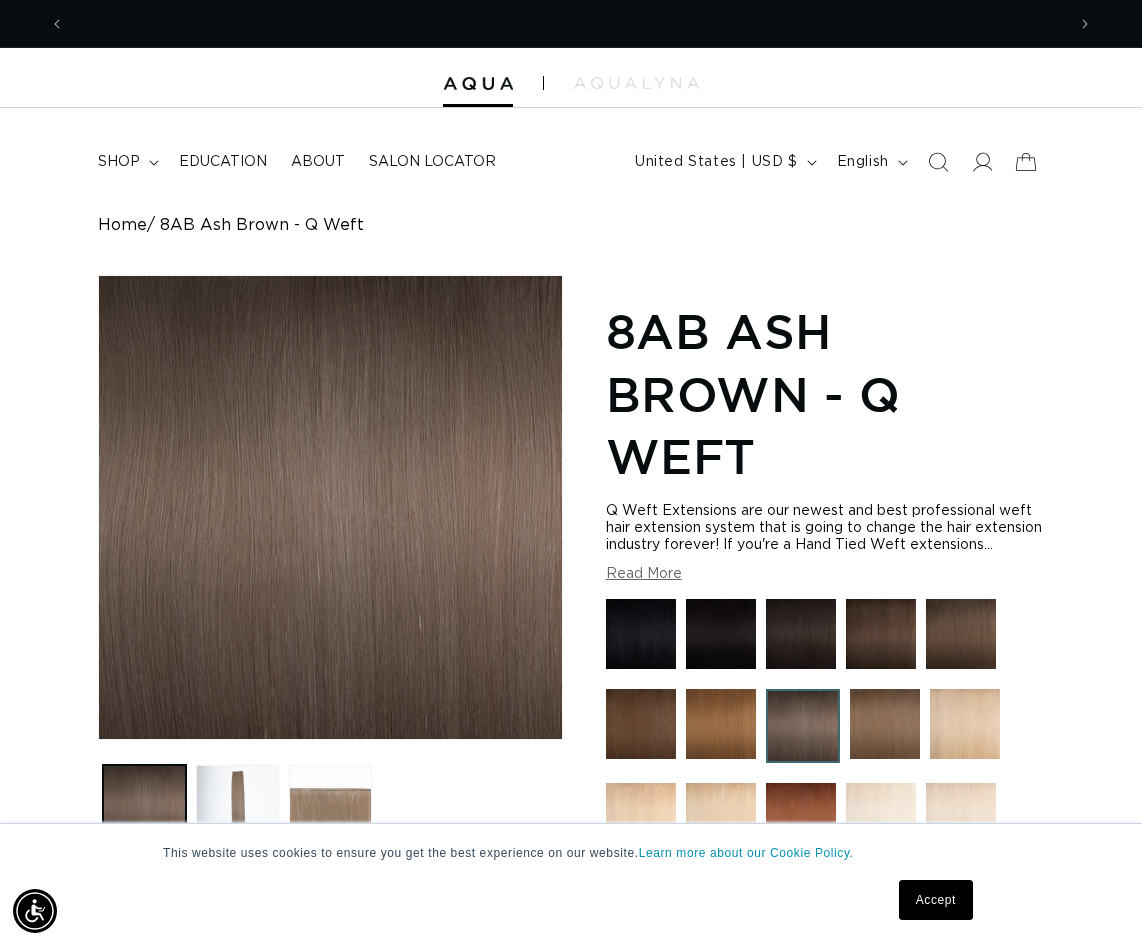 scroll, scrollTop: 0, scrollLeft: 1000, axis: horizontal 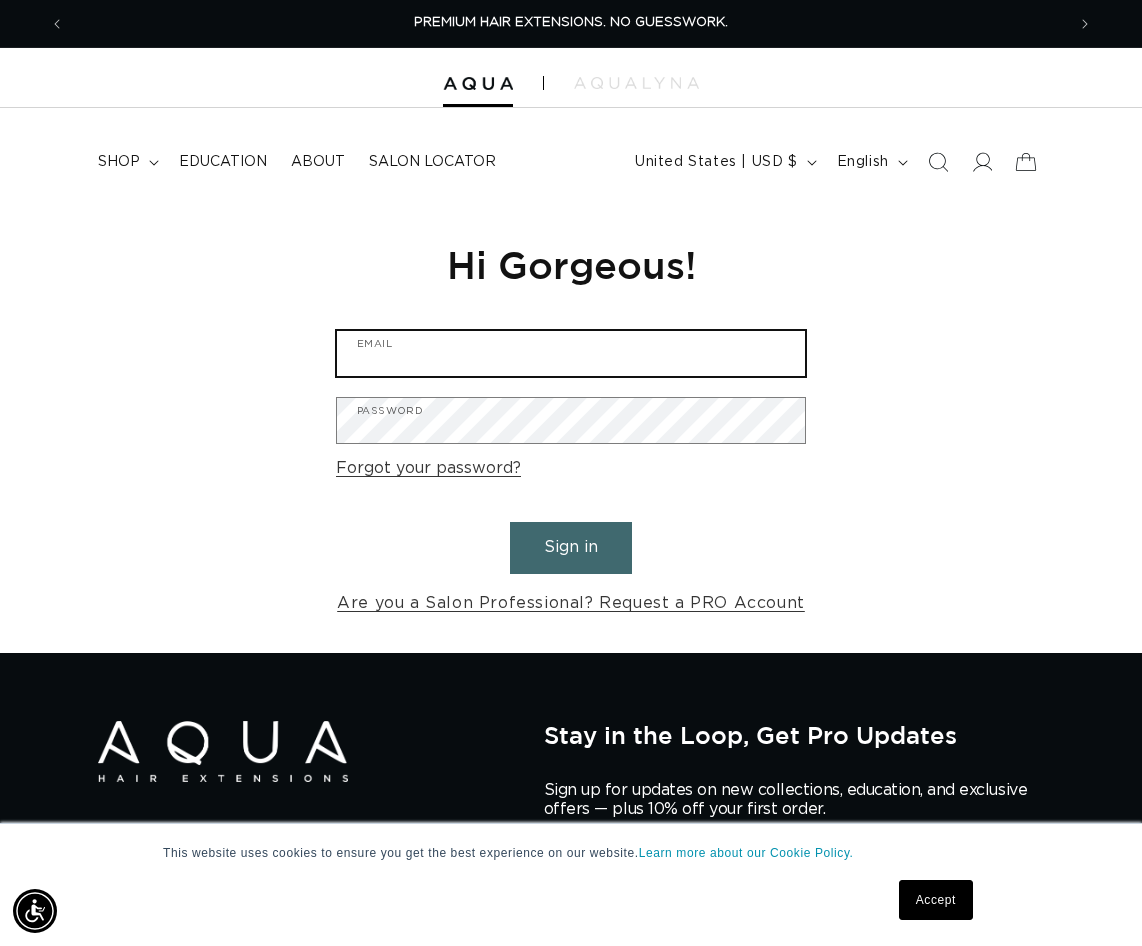 type on "kaycedenton@gmail.com" 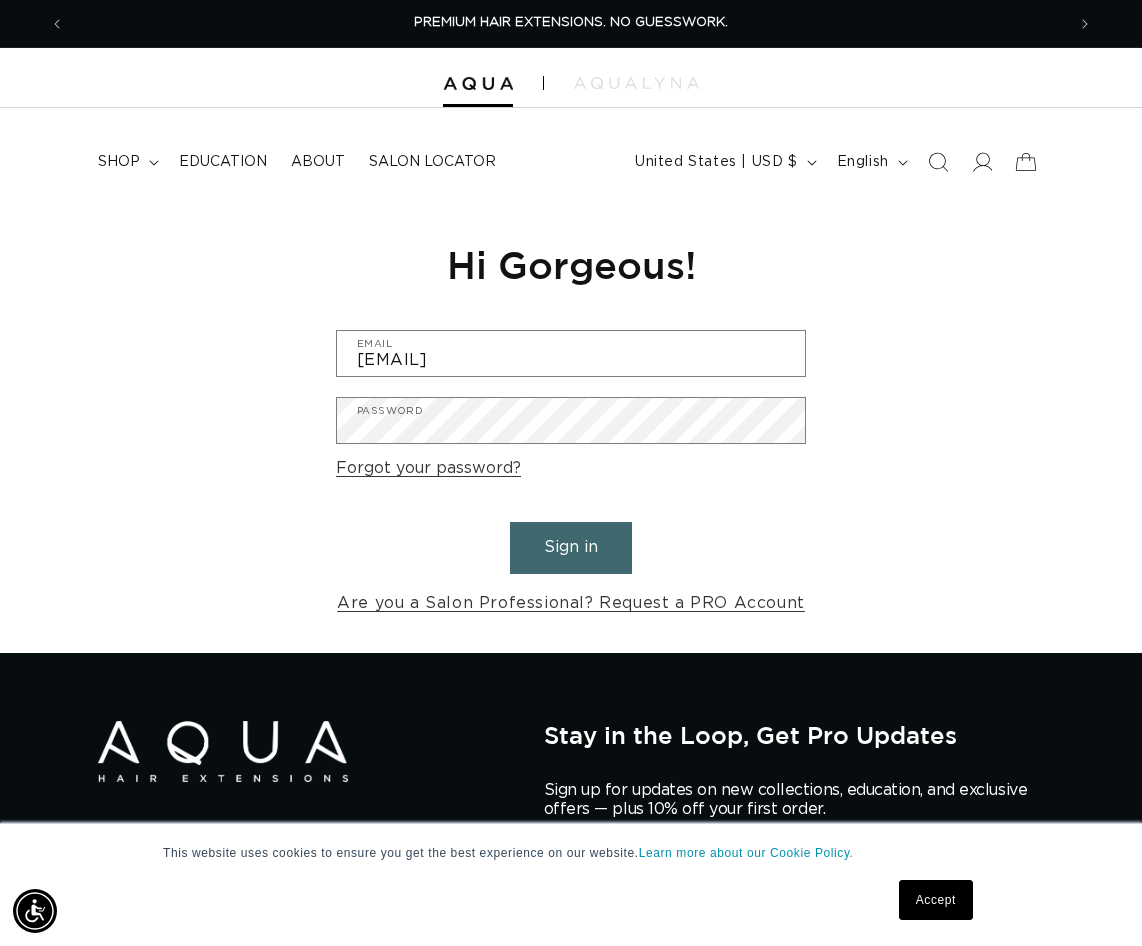 click on "Sign in" at bounding box center [571, 547] 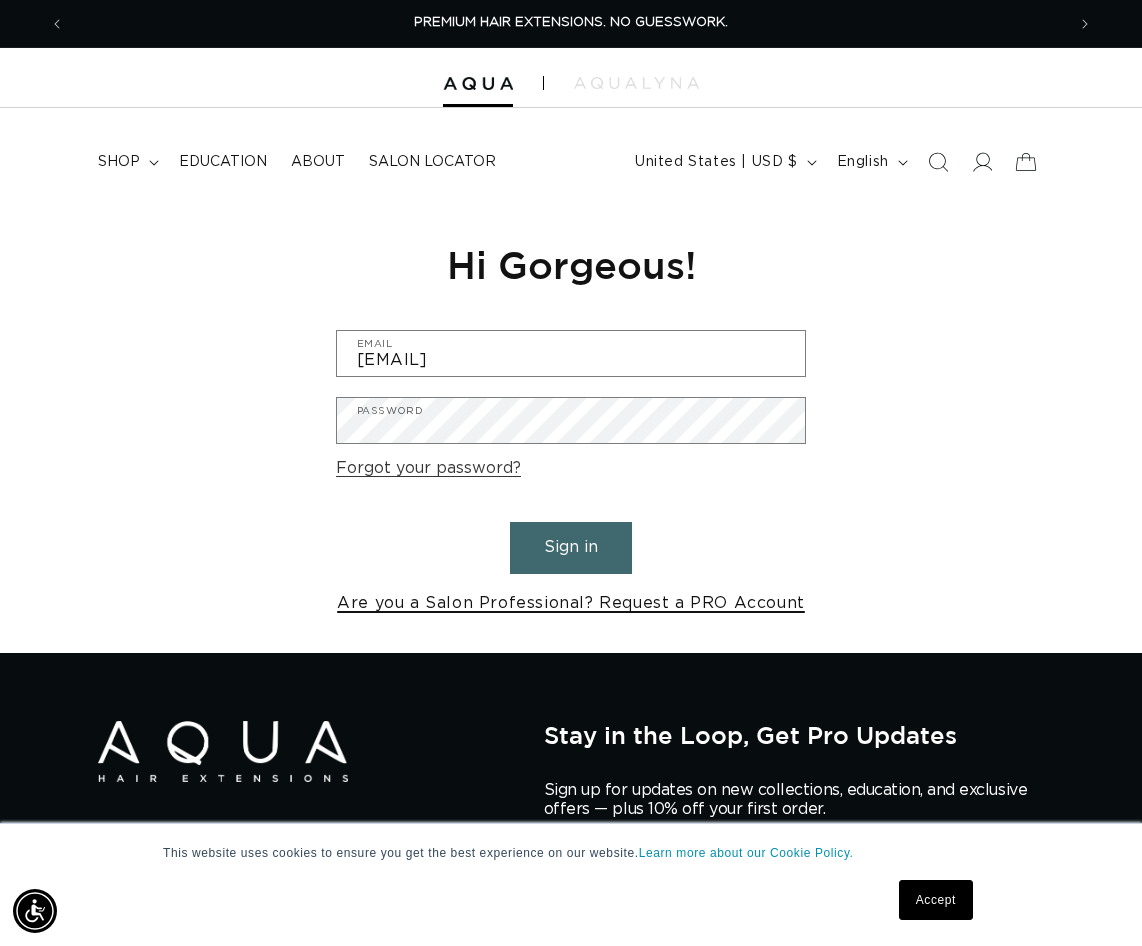 scroll, scrollTop: 0, scrollLeft: 0, axis: both 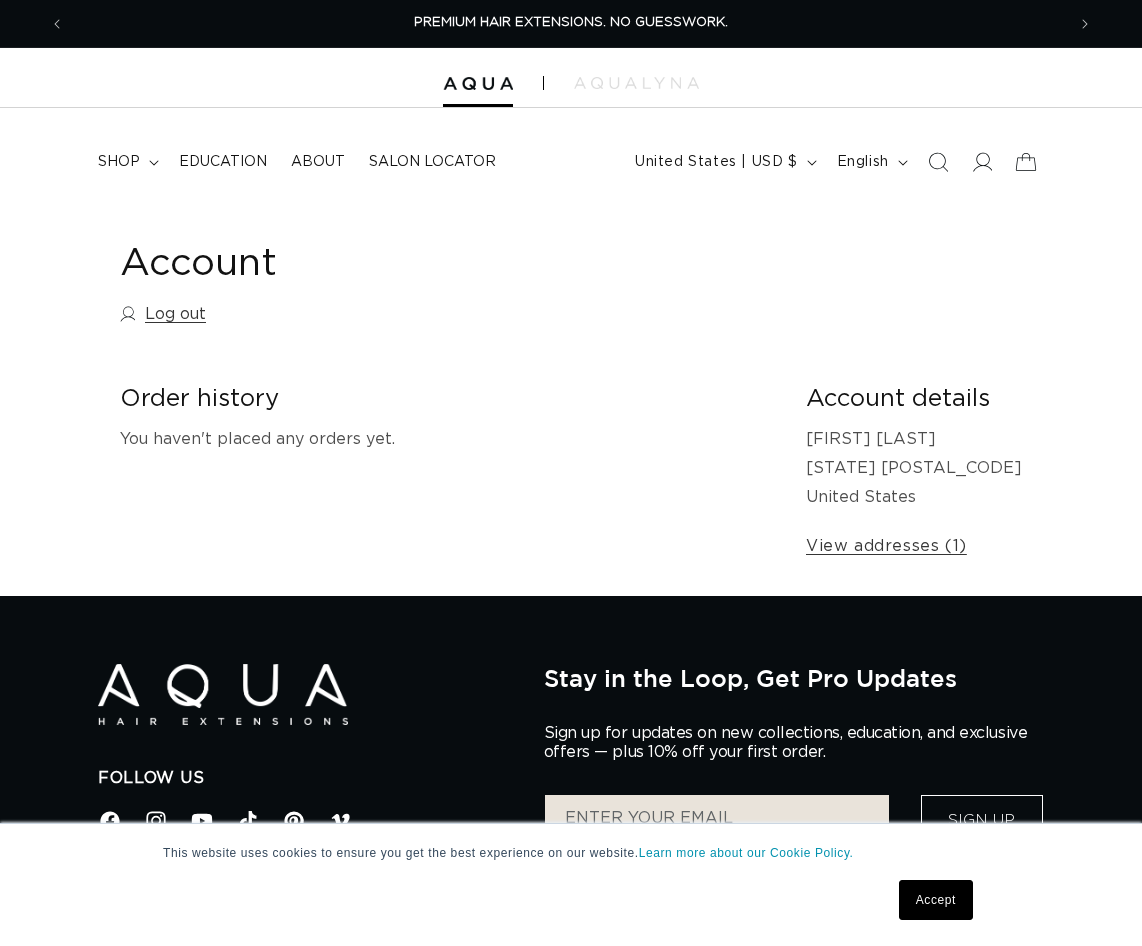 click on "shop" at bounding box center [119, 162] 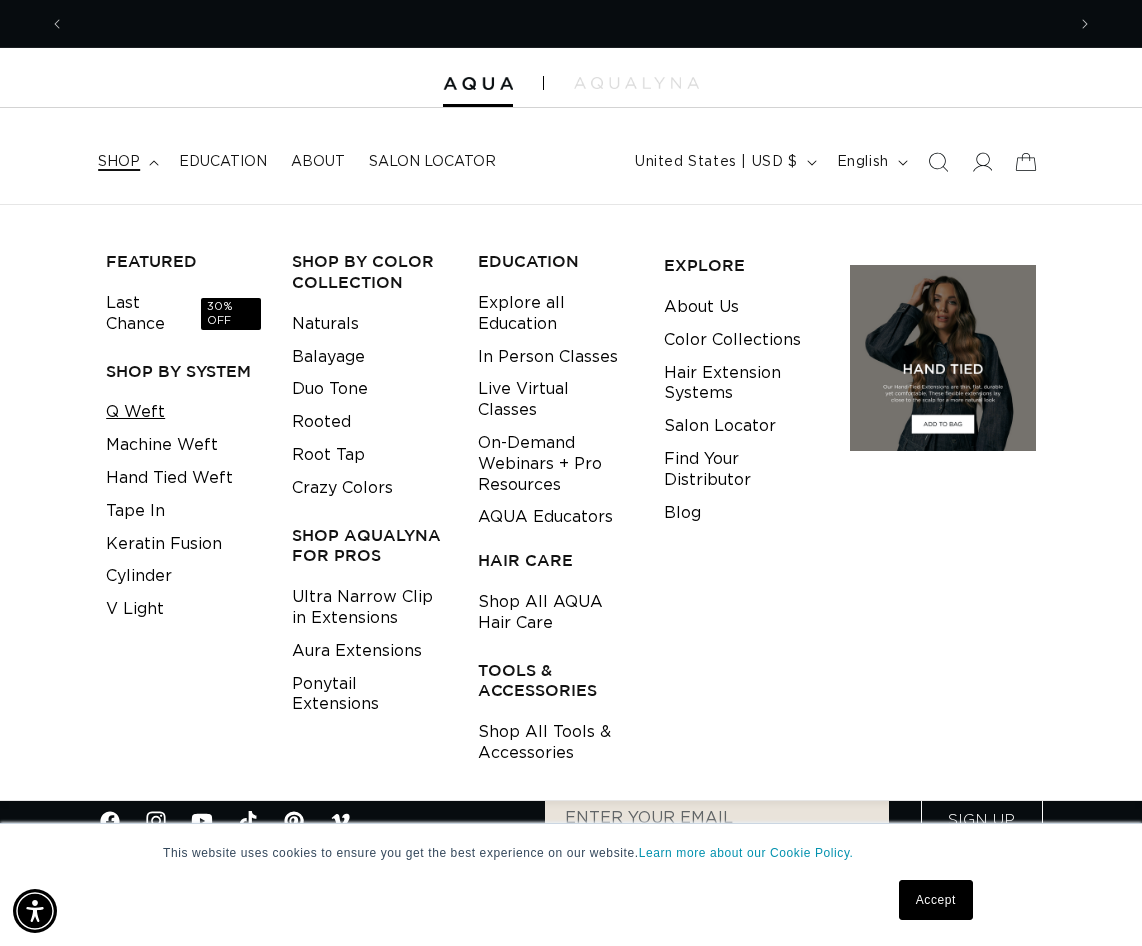 scroll, scrollTop: 0, scrollLeft: 1000, axis: horizontal 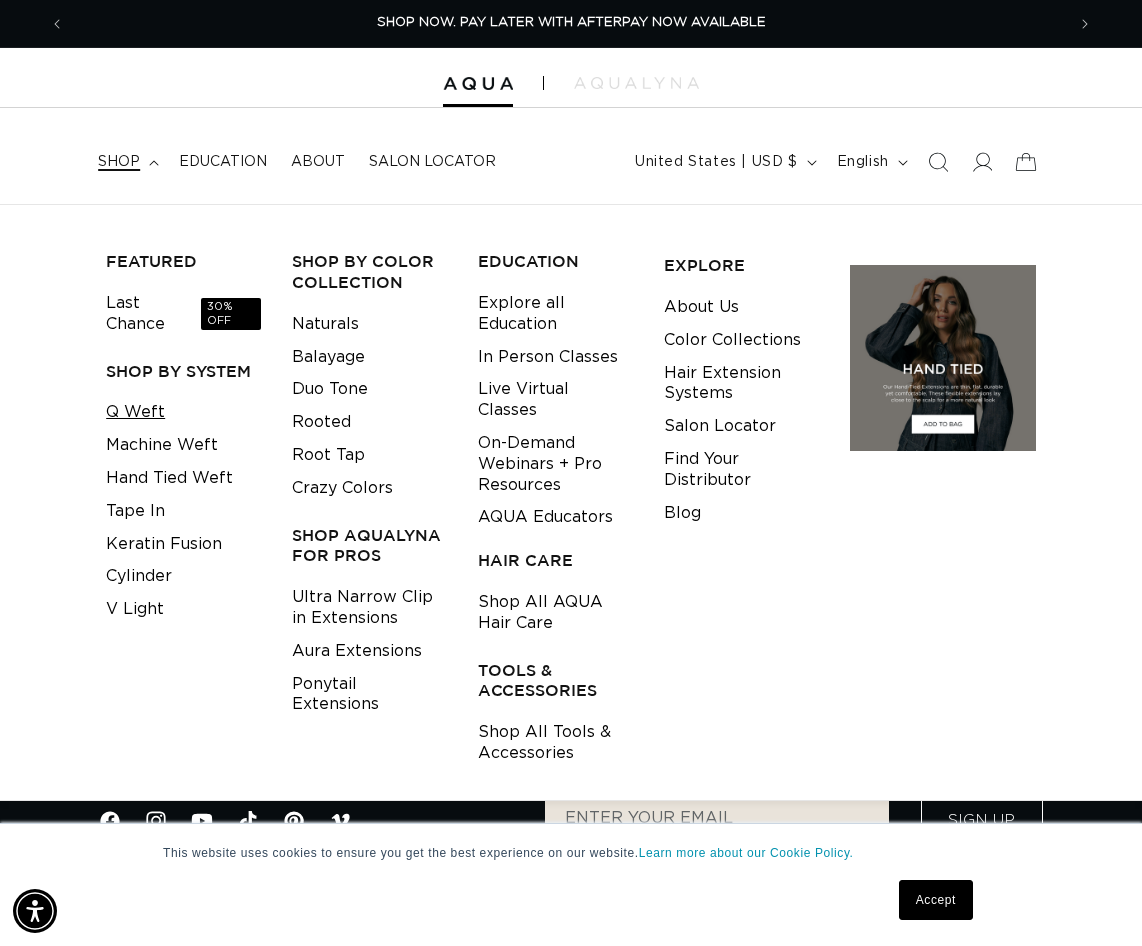 click on "Q Weft" at bounding box center [135, 412] 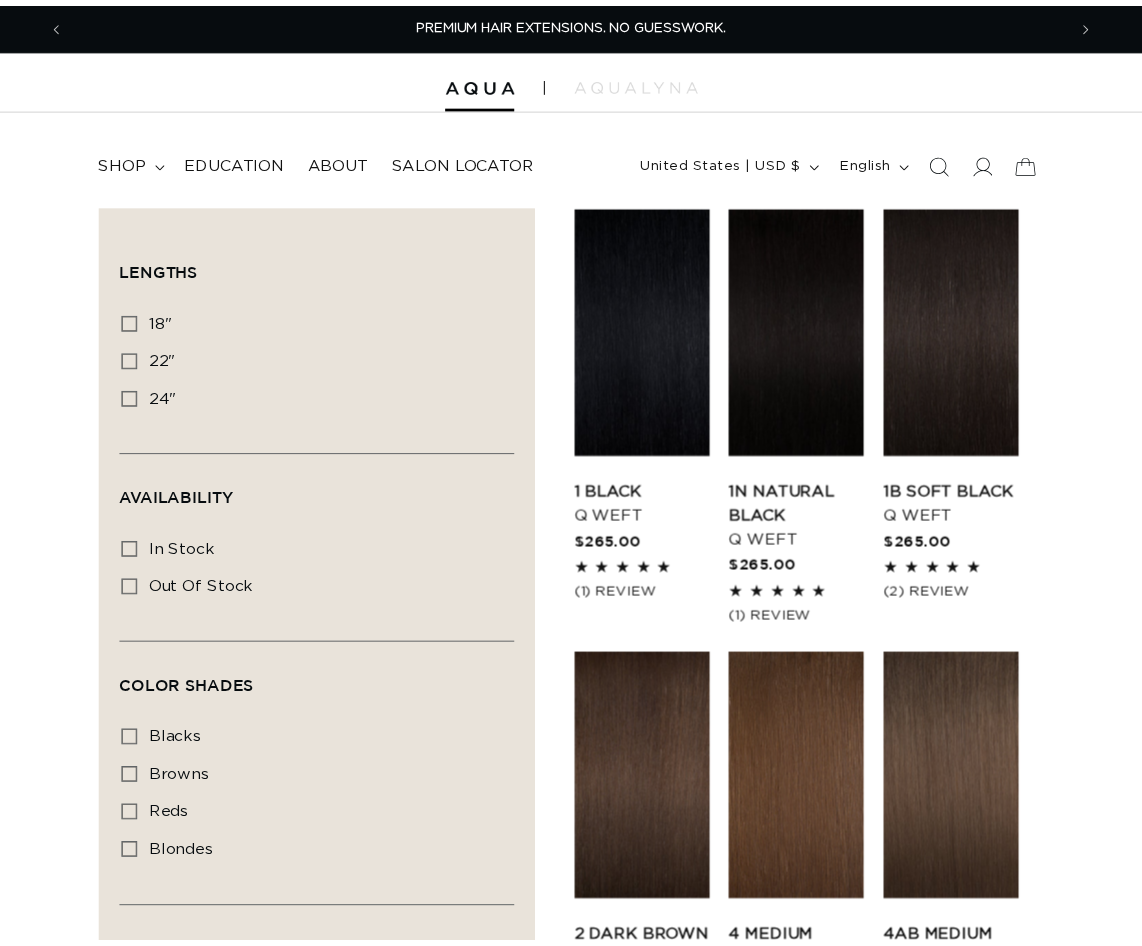 scroll, scrollTop: 0, scrollLeft: 0, axis: both 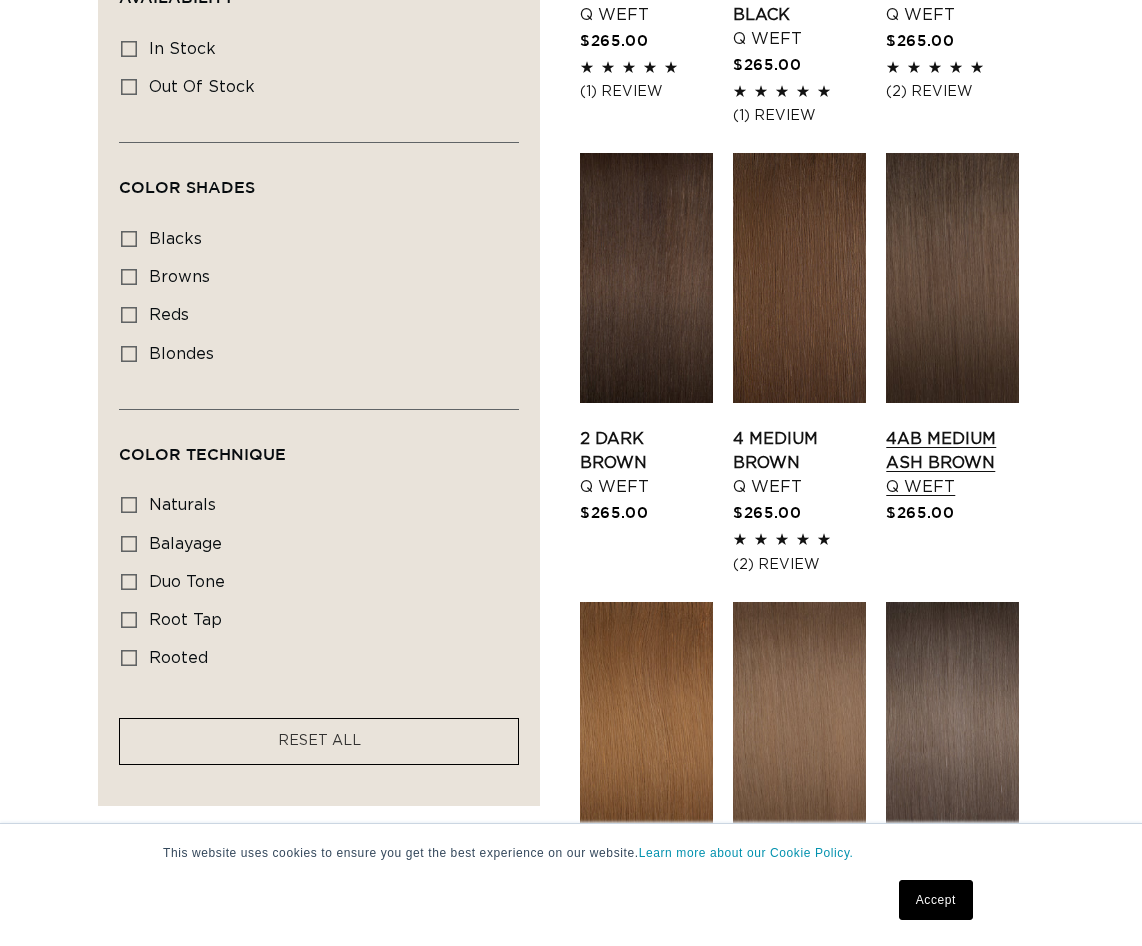 click on "4AB Medium Ash Brown
Q Weft" at bounding box center (952, 463) 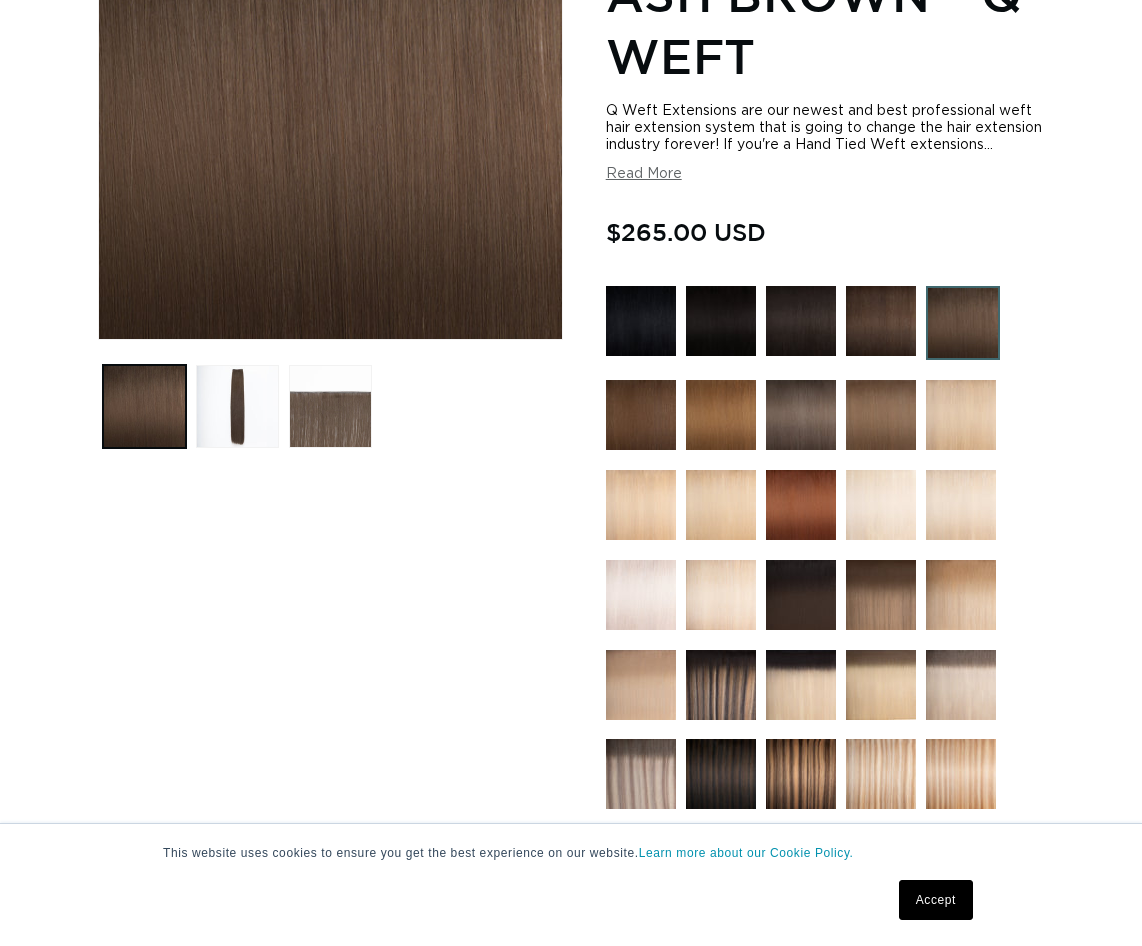 scroll, scrollTop: 700, scrollLeft: 0, axis: vertical 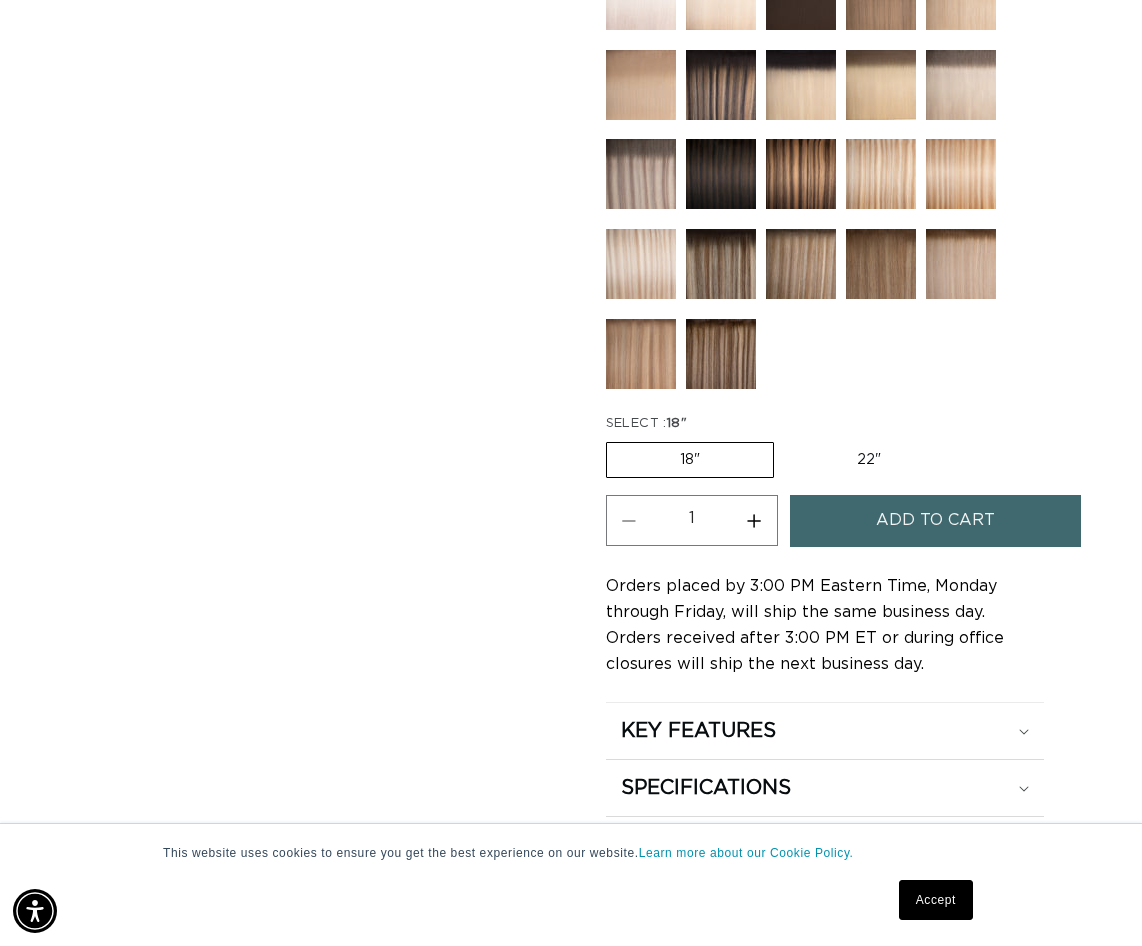 click on "22" Variant sold out or unavailable" at bounding box center (869, 460) 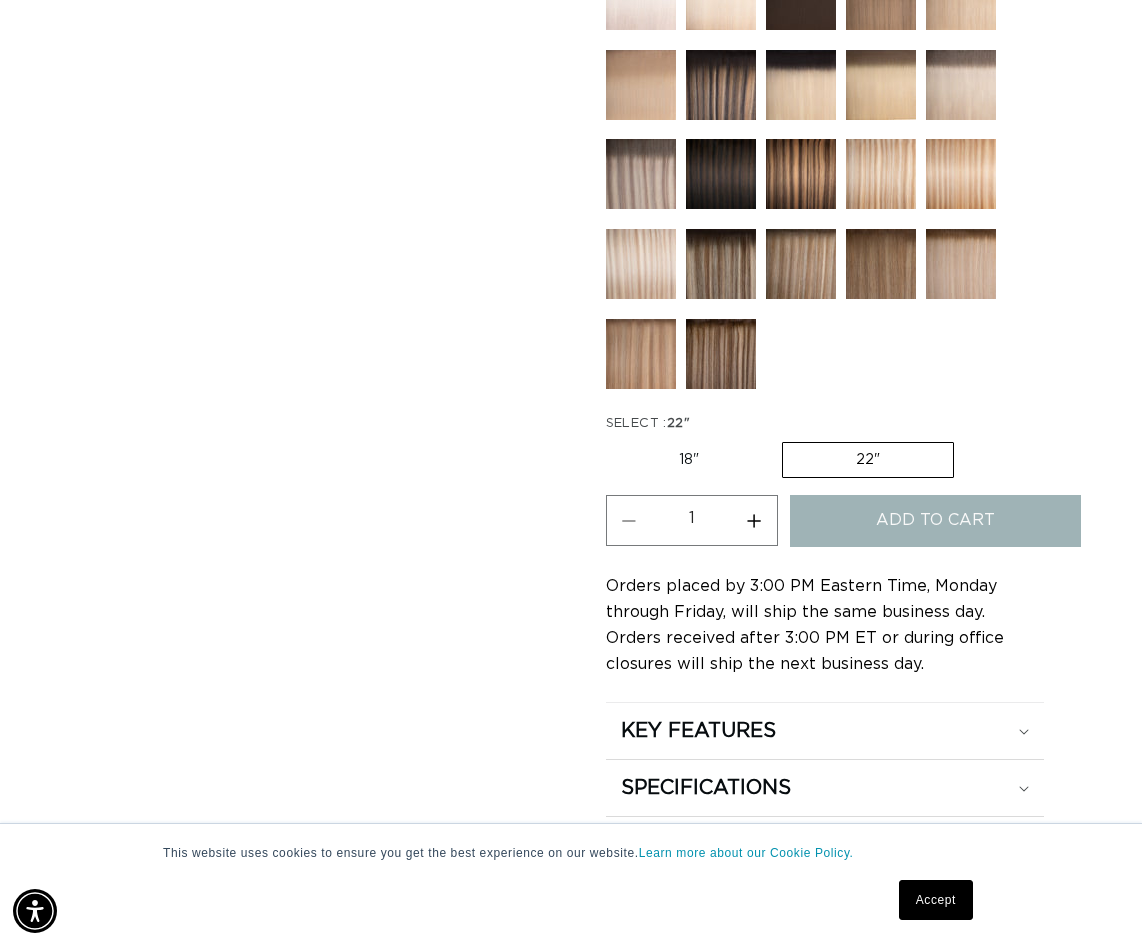 scroll, scrollTop: 0, scrollLeft: 1000, axis: horizontal 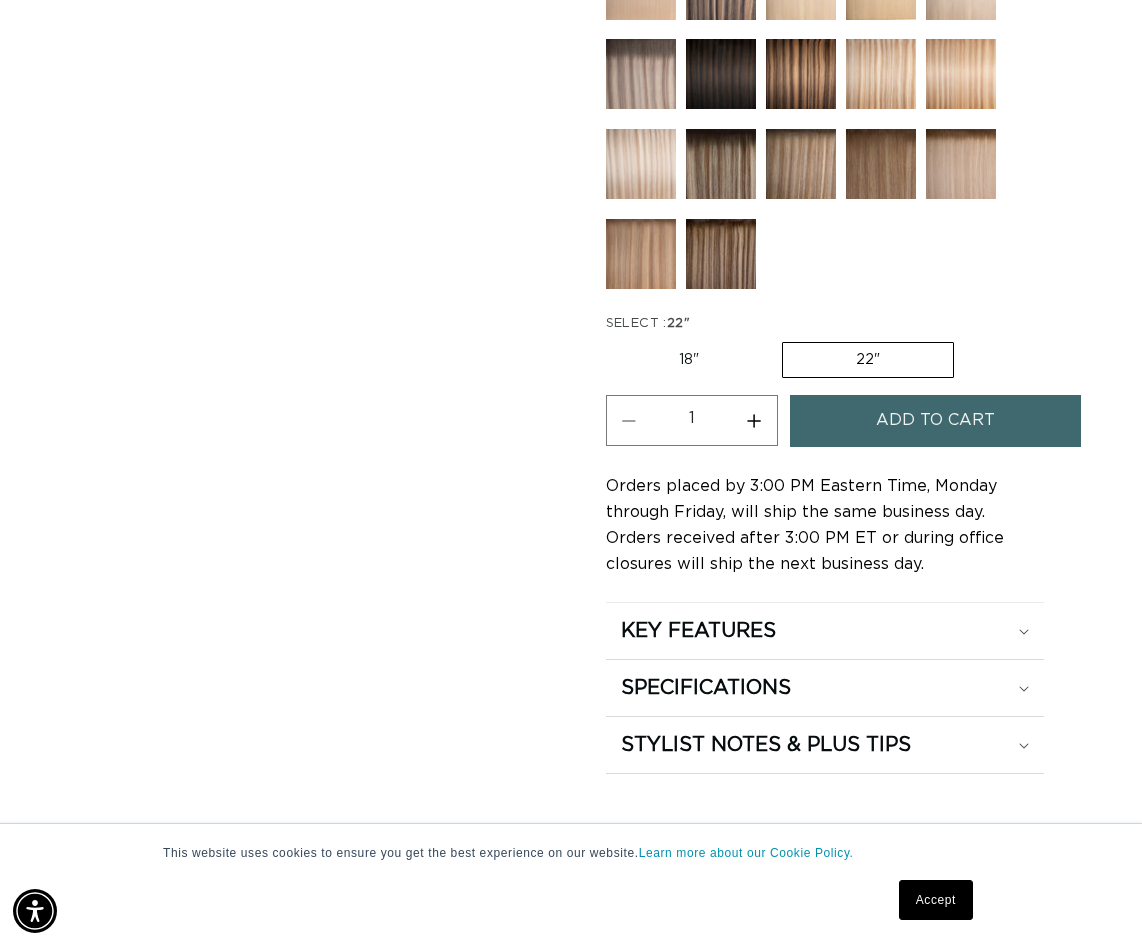 click on "18" Variant sold out or unavailable" at bounding box center (689, 360) 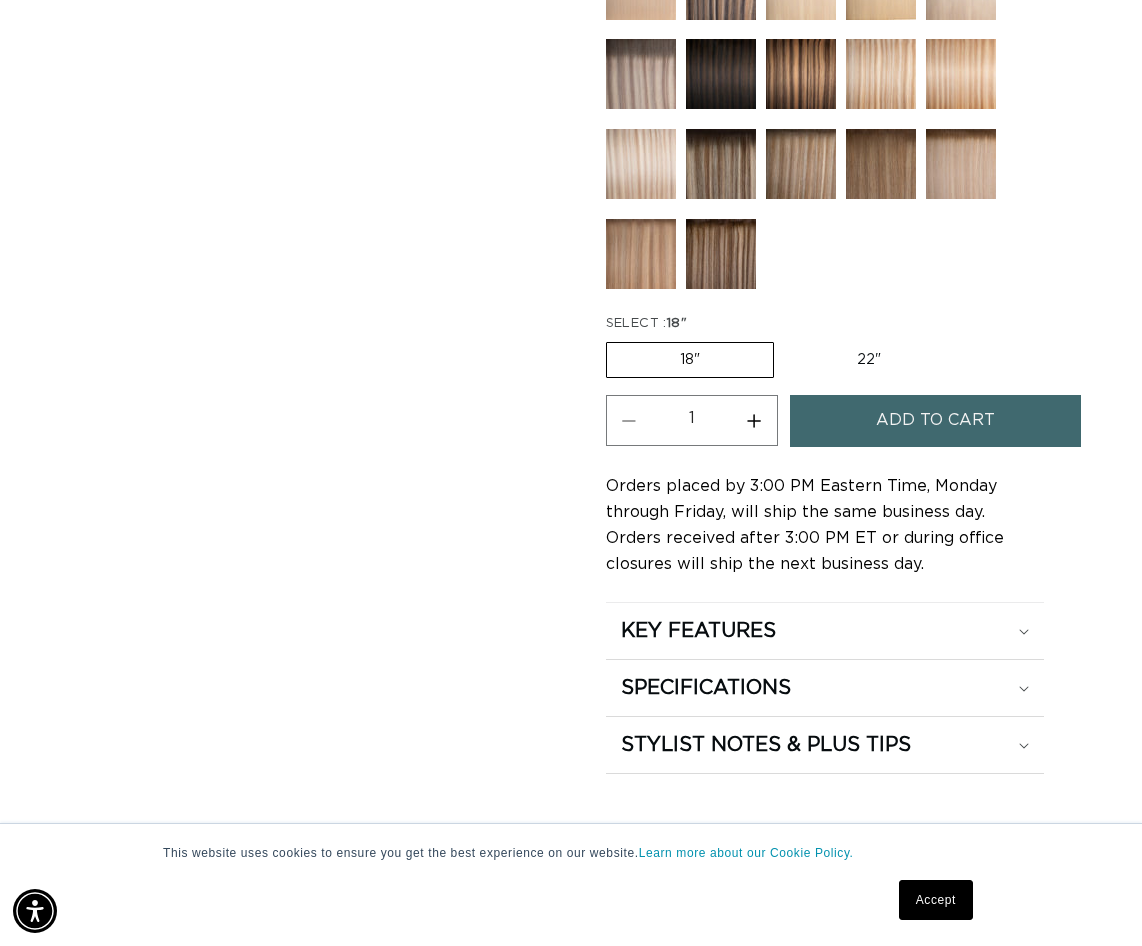 scroll, scrollTop: 700, scrollLeft: 0, axis: vertical 